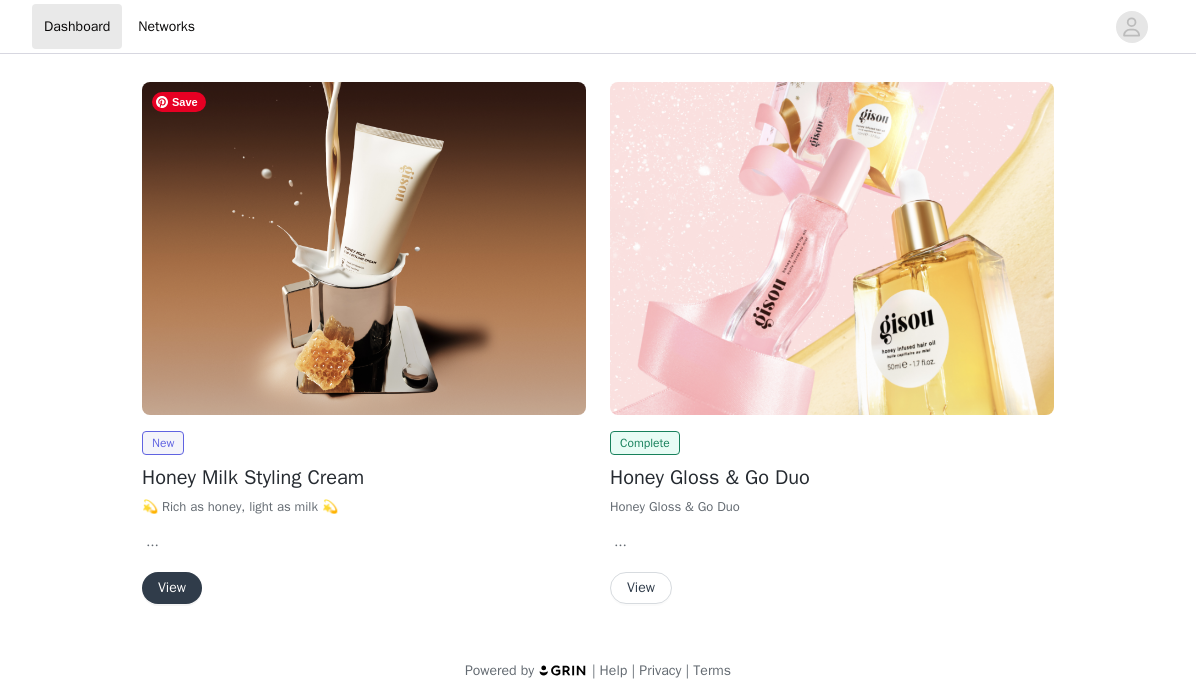 scroll, scrollTop: 0, scrollLeft: 0, axis: both 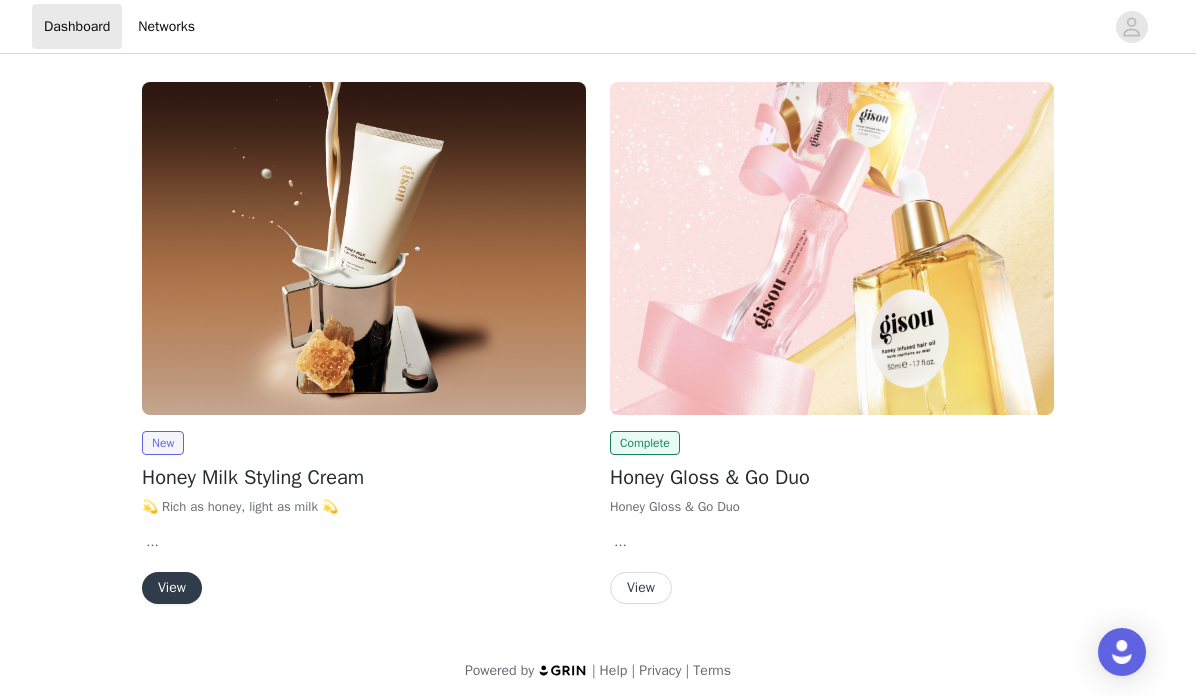click on "View" at bounding box center (172, 588) 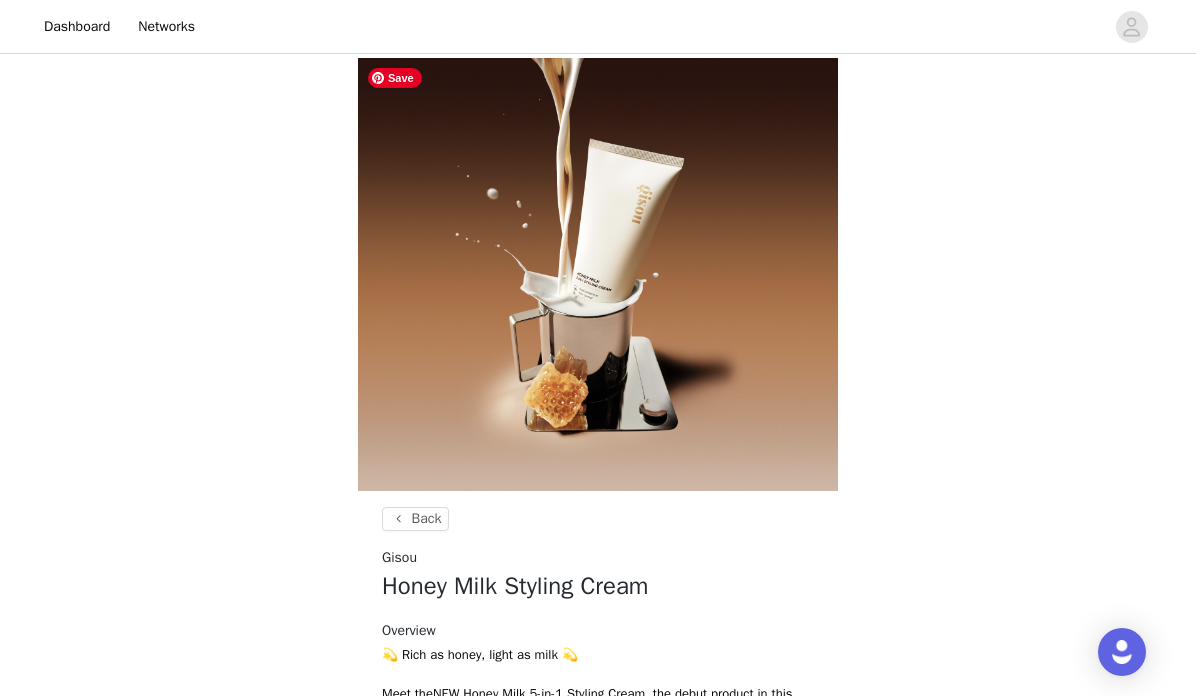 scroll, scrollTop: 661, scrollLeft: 0, axis: vertical 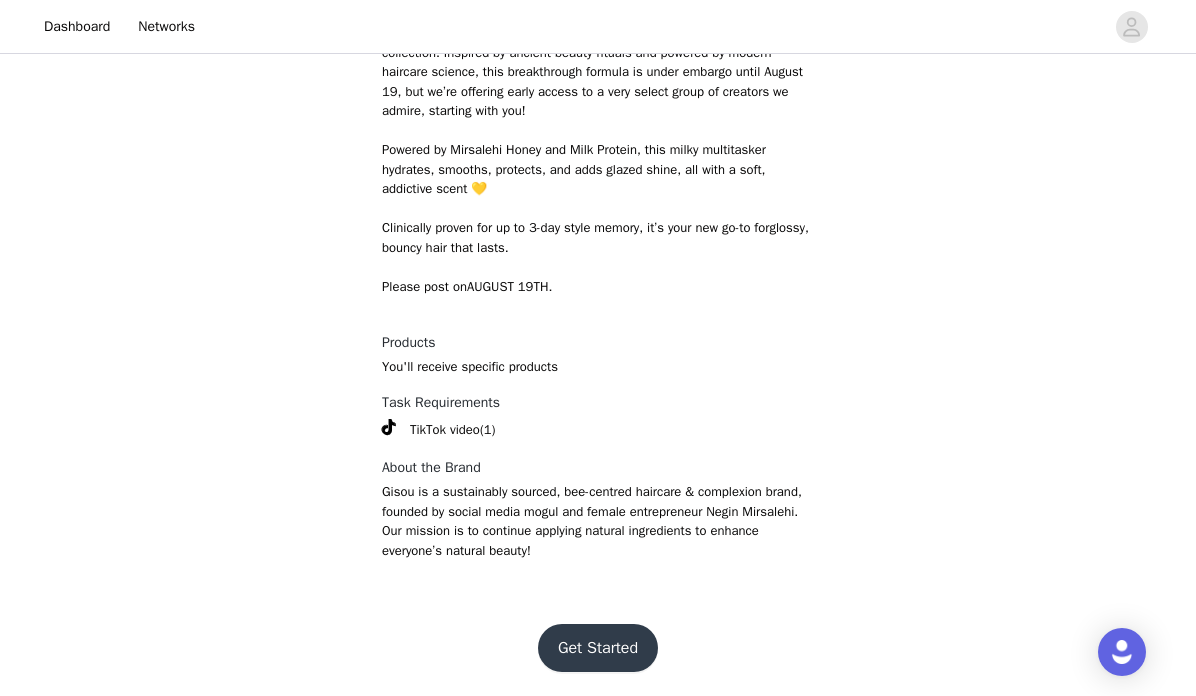 click on "Get Started" at bounding box center [598, 648] 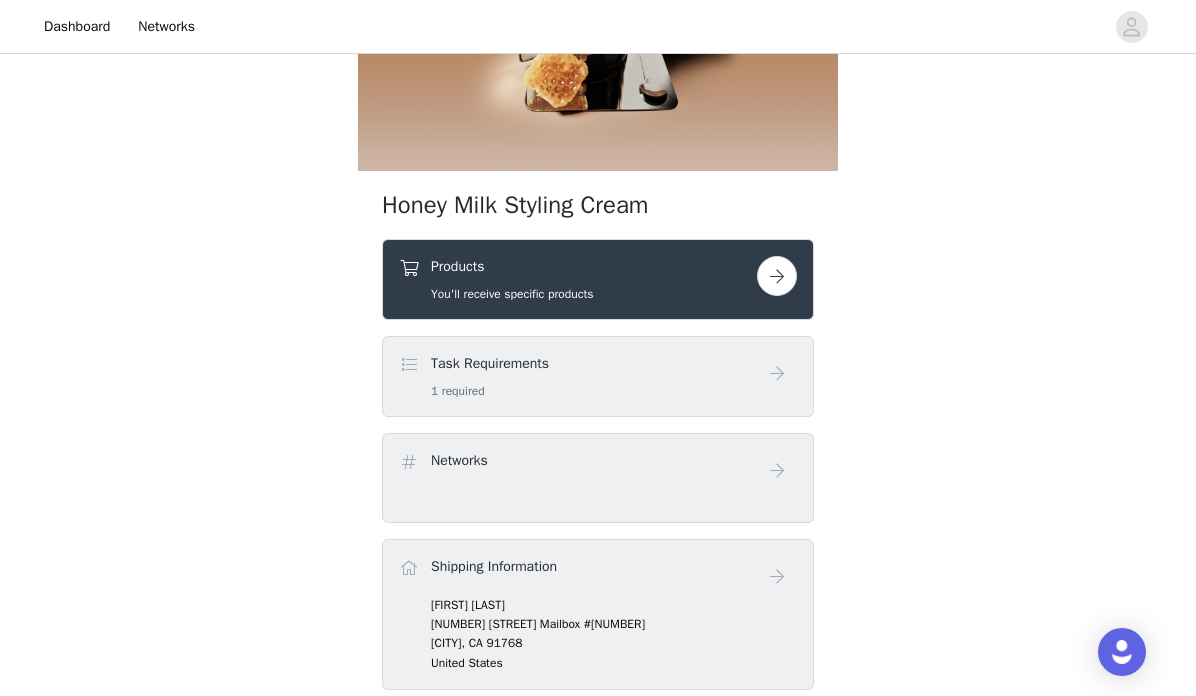 scroll, scrollTop: 379, scrollLeft: 0, axis: vertical 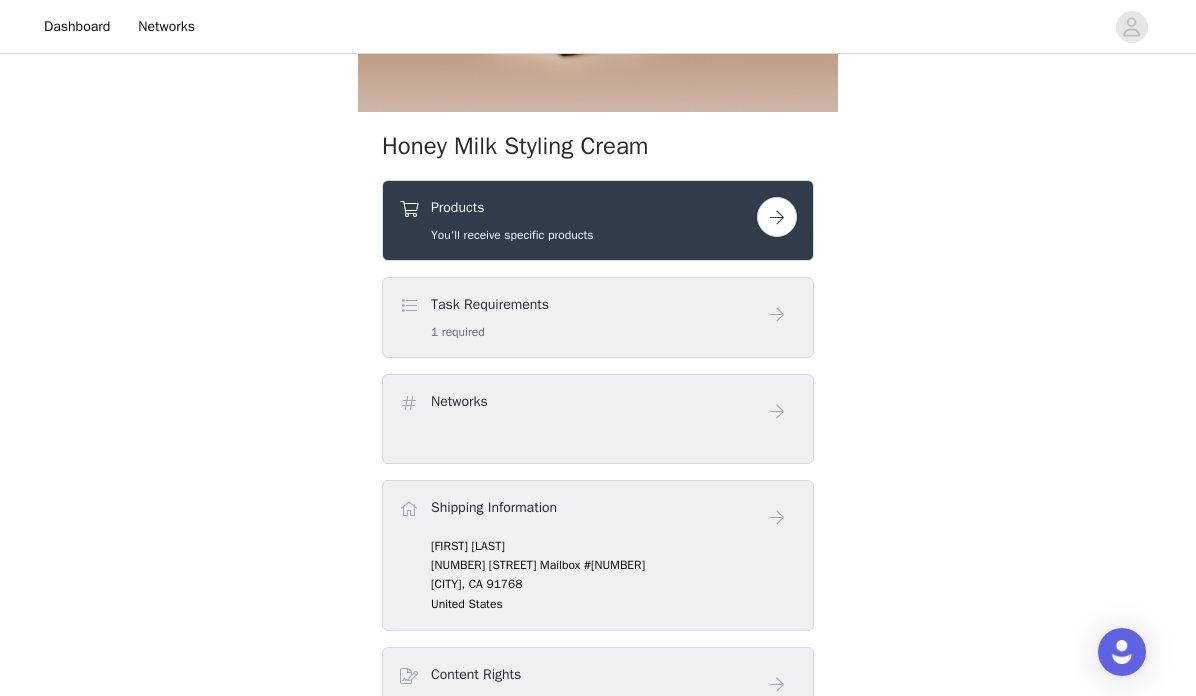 click at bounding box center [777, 217] 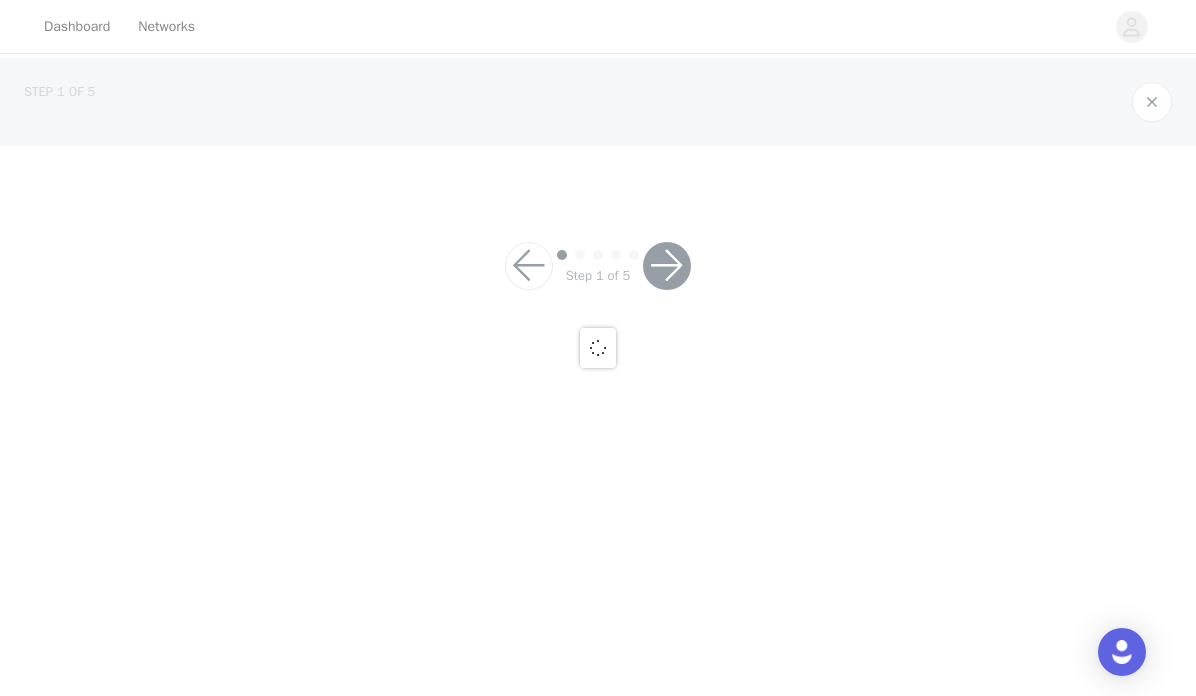 scroll, scrollTop: 0, scrollLeft: 0, axis: both 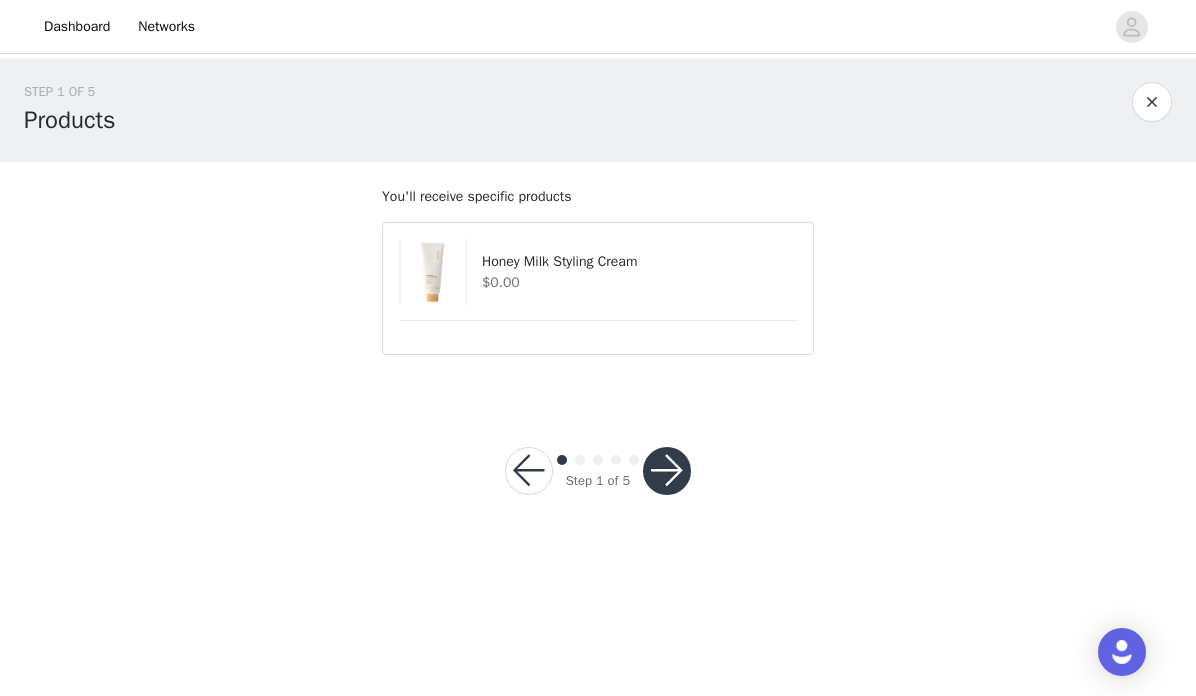 click on "Honey Milk Styling Cream     $0.00" at bounding box center (598, 288) 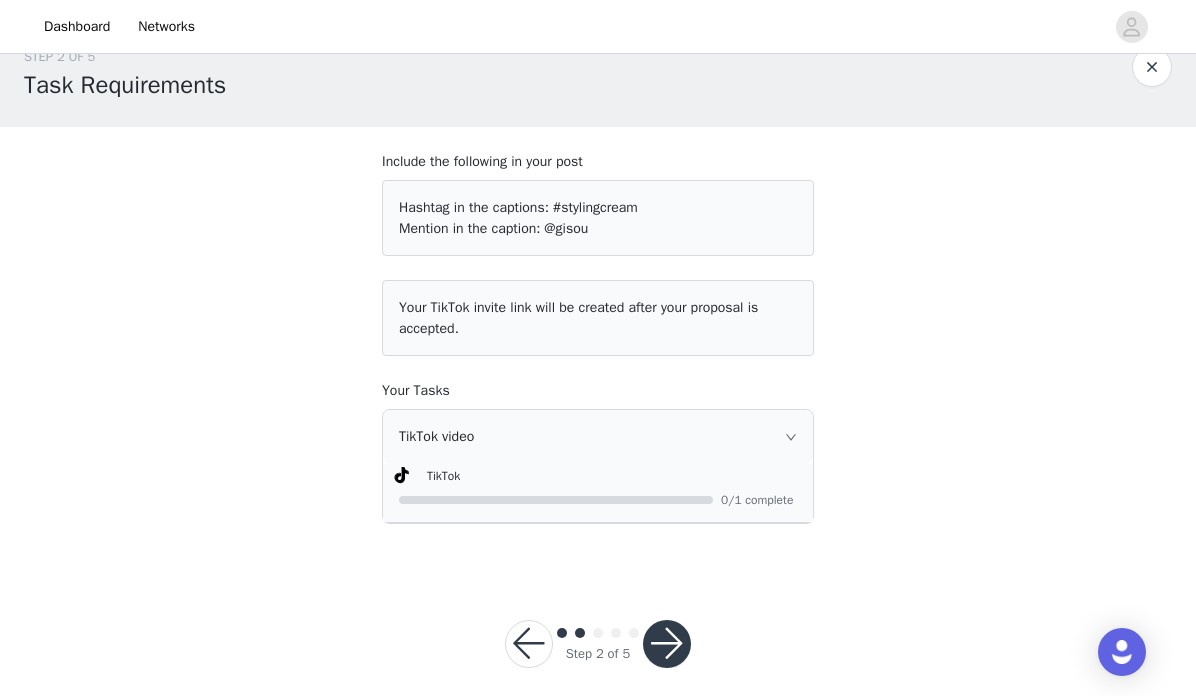 scroll, scrollTop: 33, scrollLeft: 0, axis: vertical 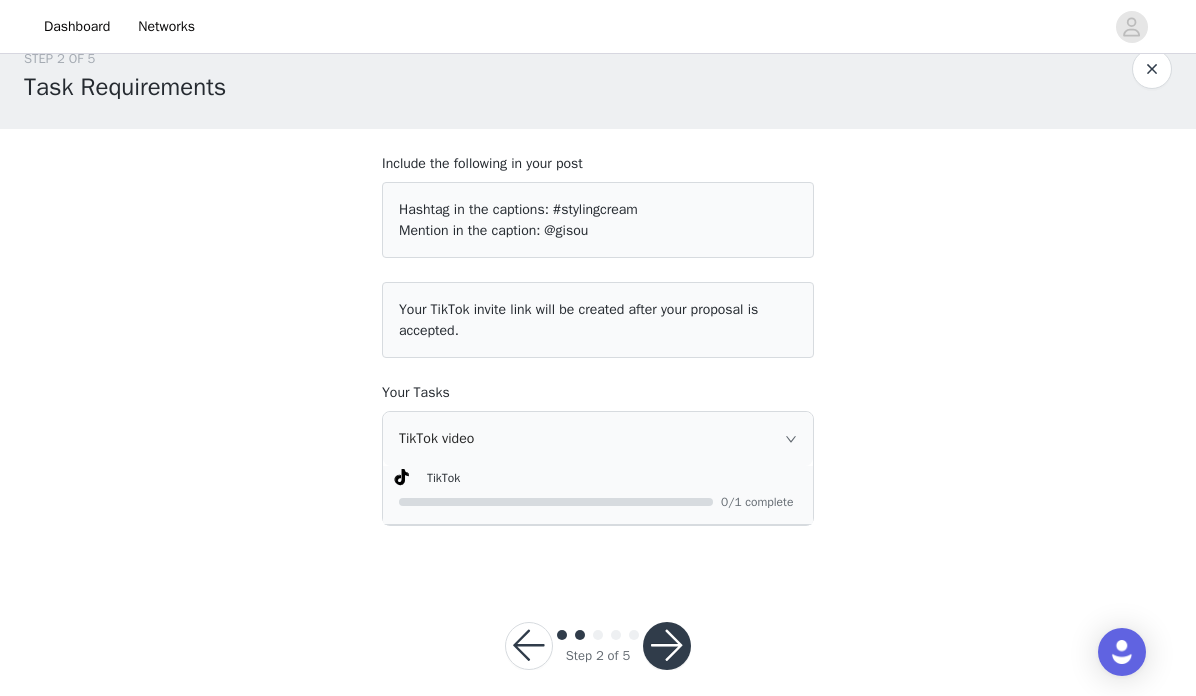 click at bounding box center [667, 646] 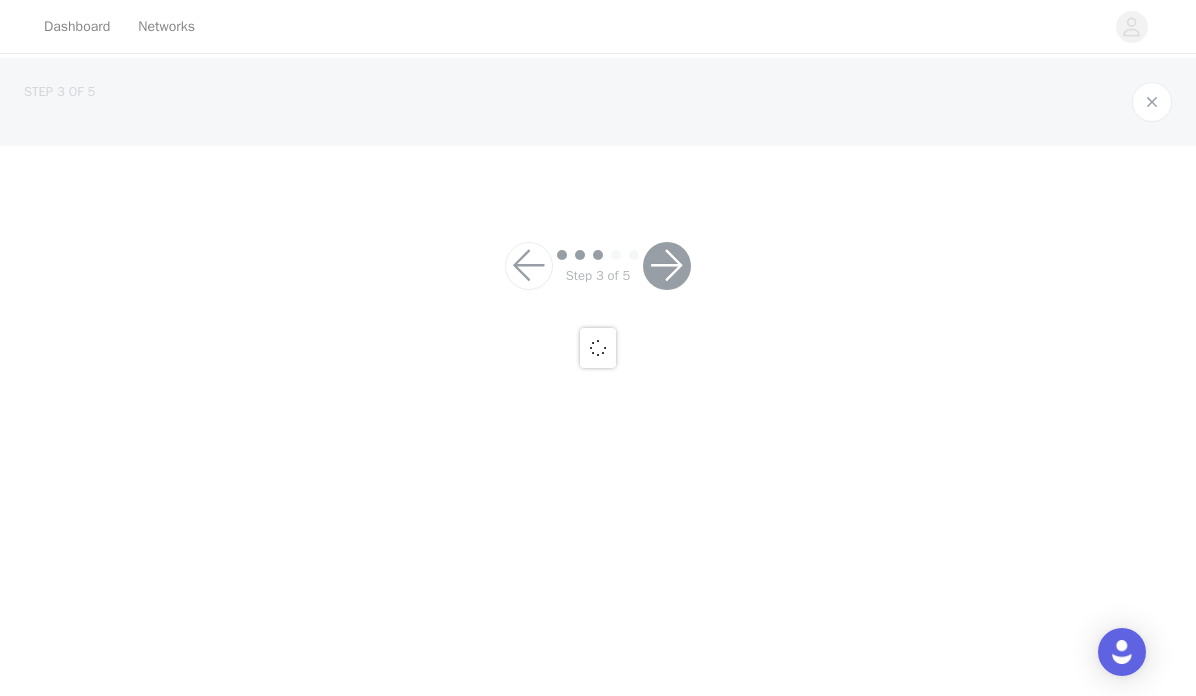 scroll, scrollTop: 0, scrollLeft: 0, axis: both 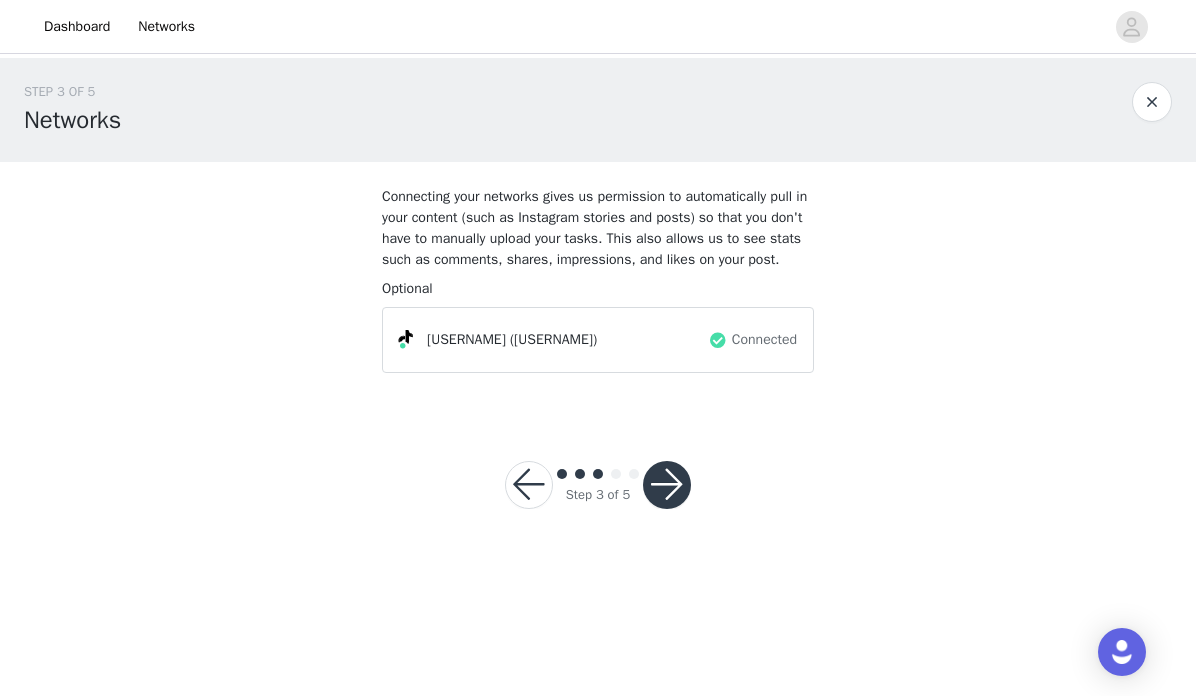 click at bounding box center [667, 485] 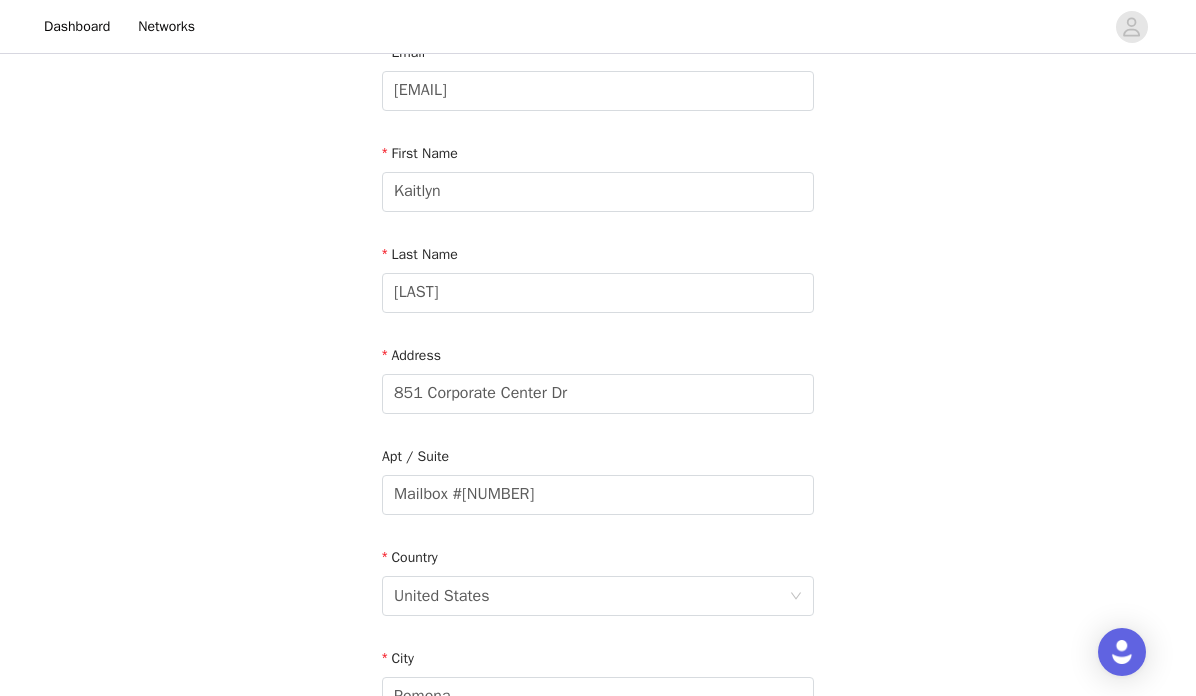 scroll, scrollTop: 191, scrollLeft: 0, axis: vertical 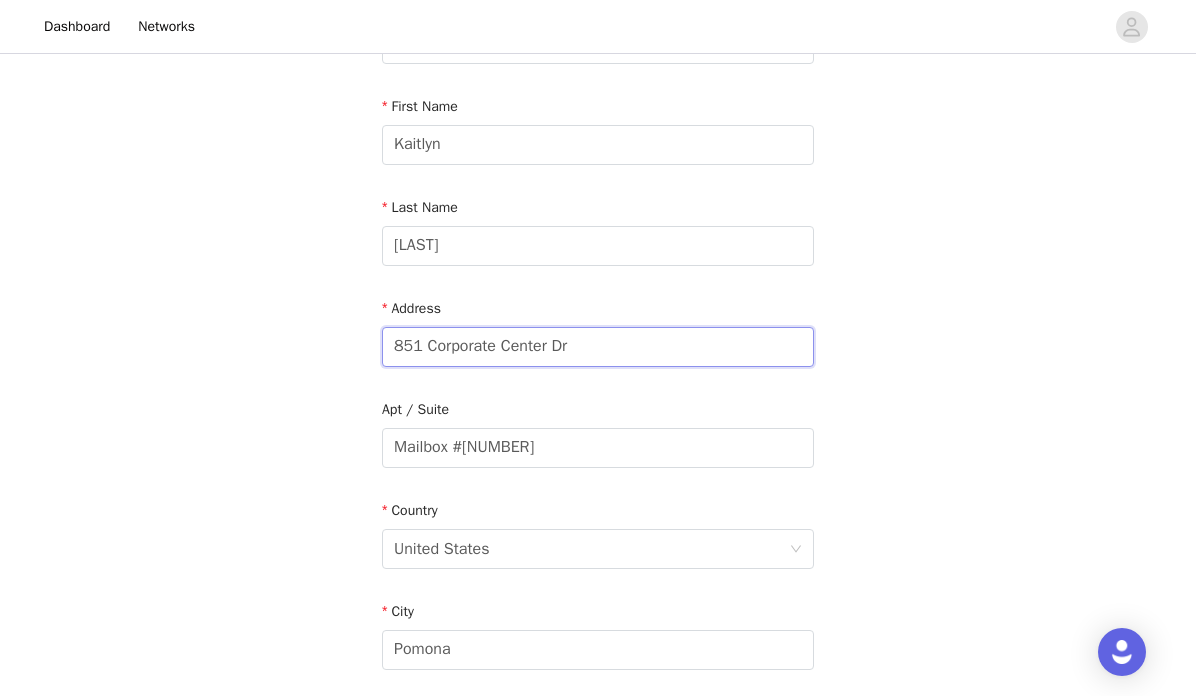 drag, startPoint x: 585, startPoint y: 348, endPoint x: 357, endPoint y: 340, distance: 228.1403 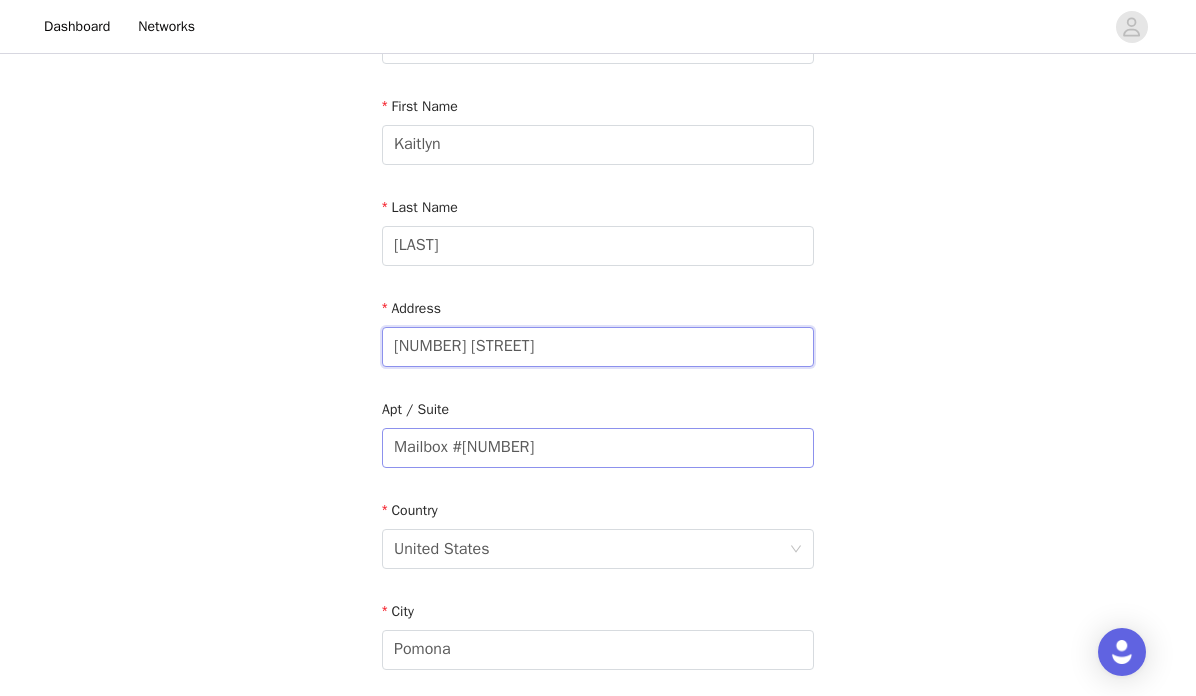 type on "[NUMBER] [STREET]" 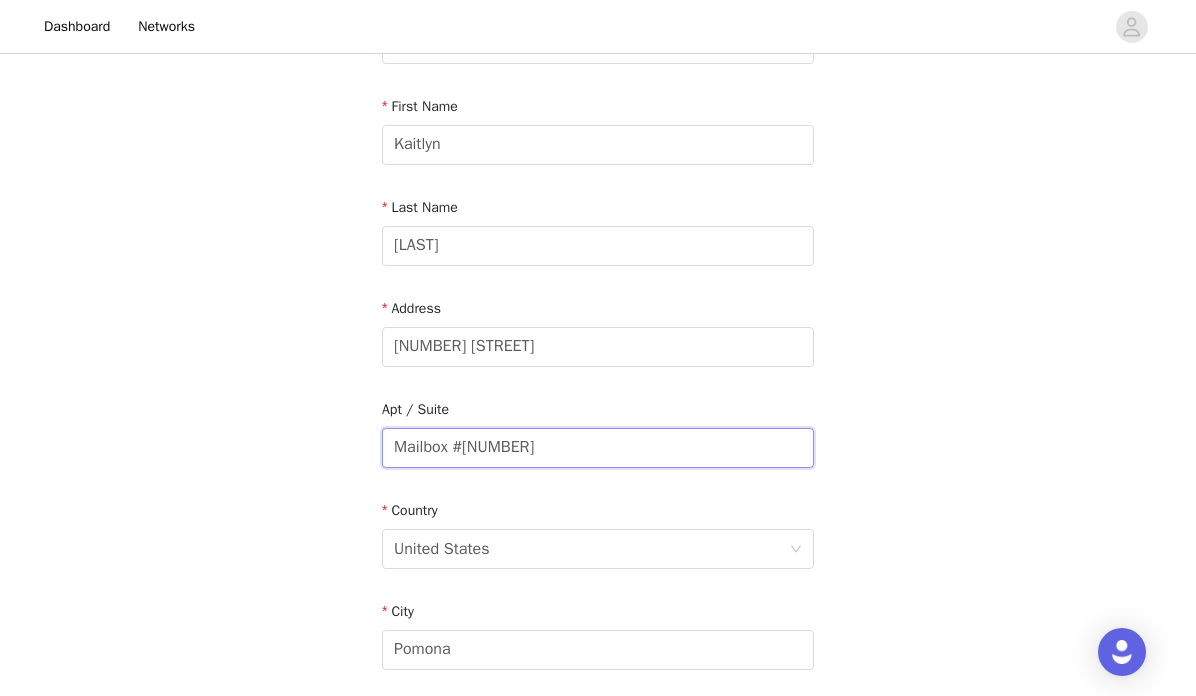 drag, startPoint x: 515, startPoint y: 452, endPoint x: 375, endPoint y: 448, distance: 140.05713 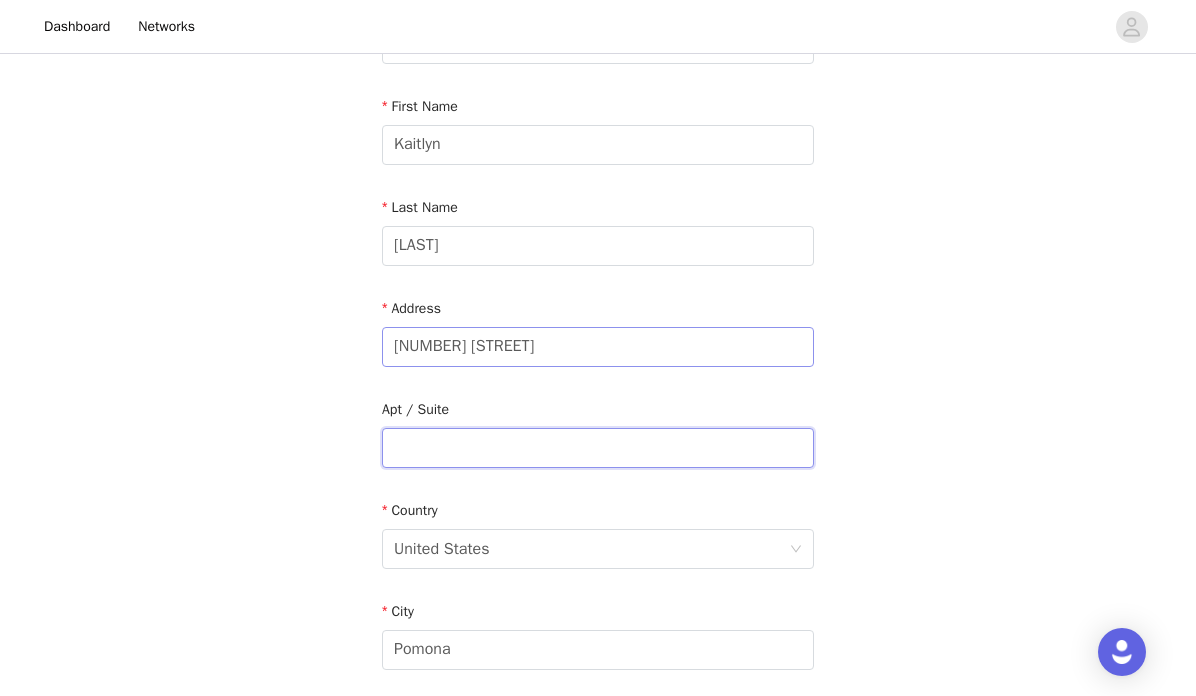 type 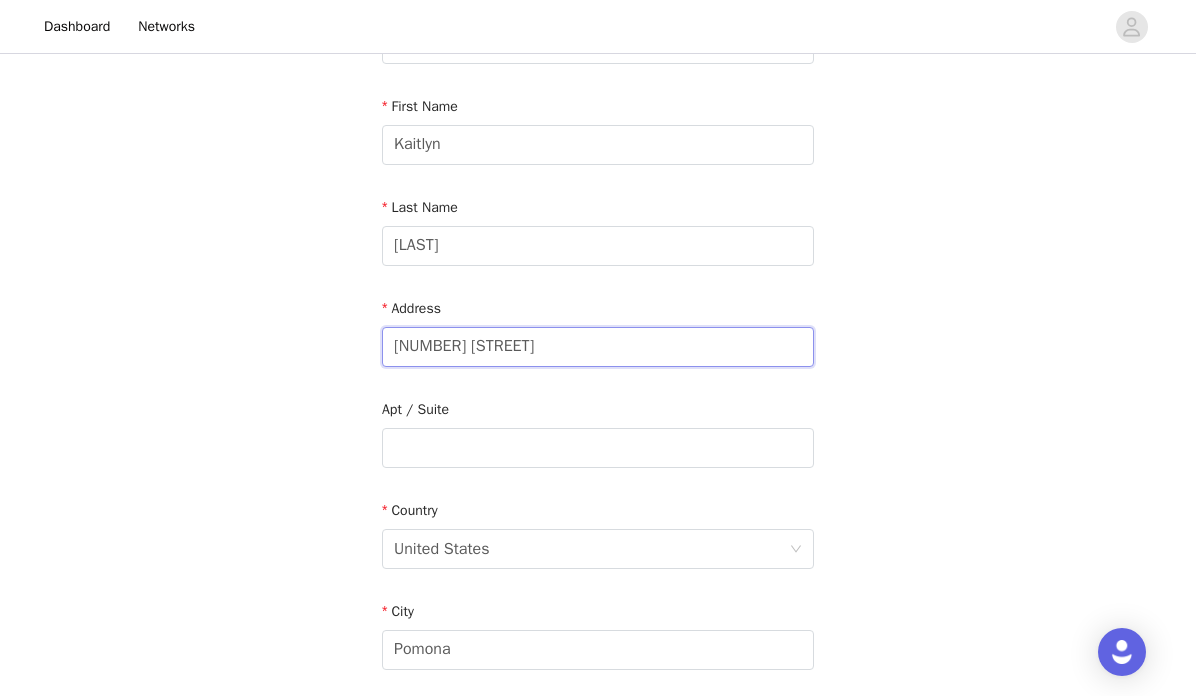 click on "[NUMBER] [STREET]" at bounding box center [598, 347] 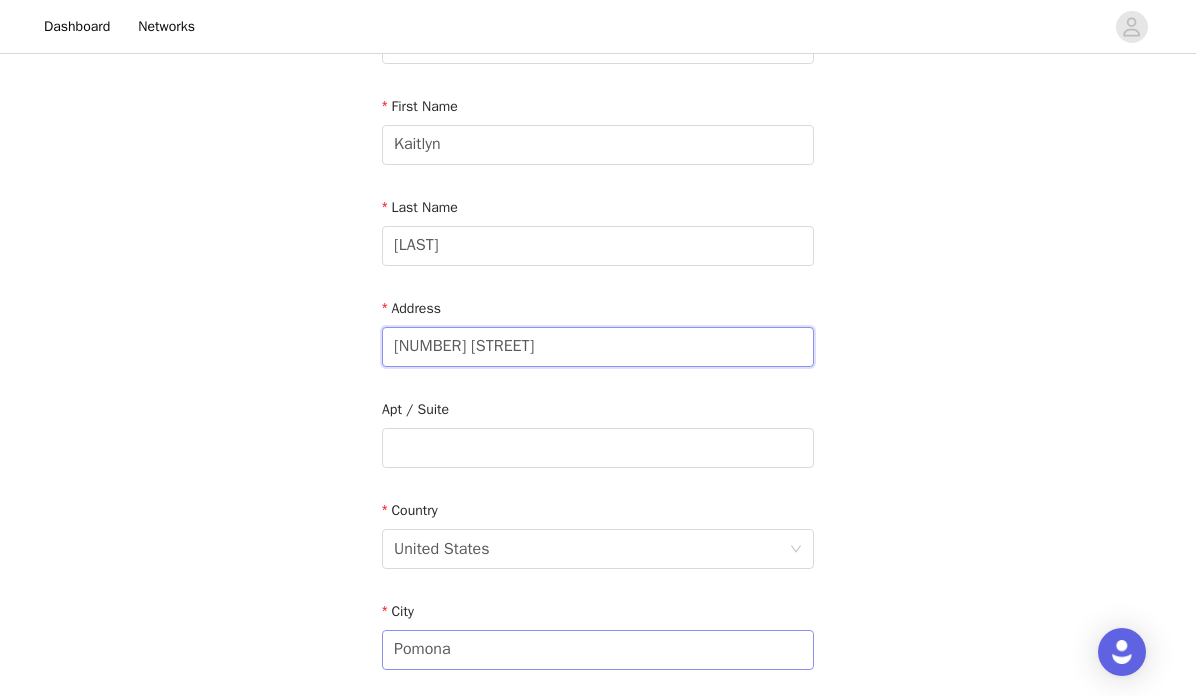 type on "[NUMBER] [STREET]" 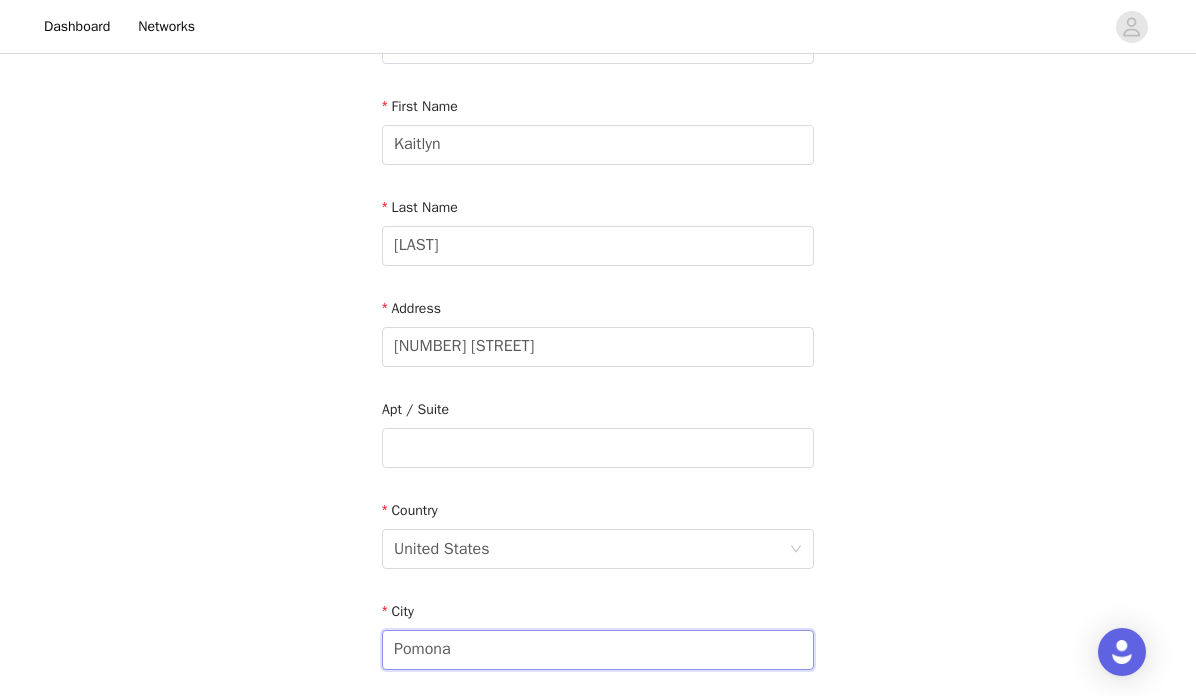 drag, startPoint x: 497, startPoint y: 653, endPoint x: 201, endPoint y: 625, distance: 297.32138 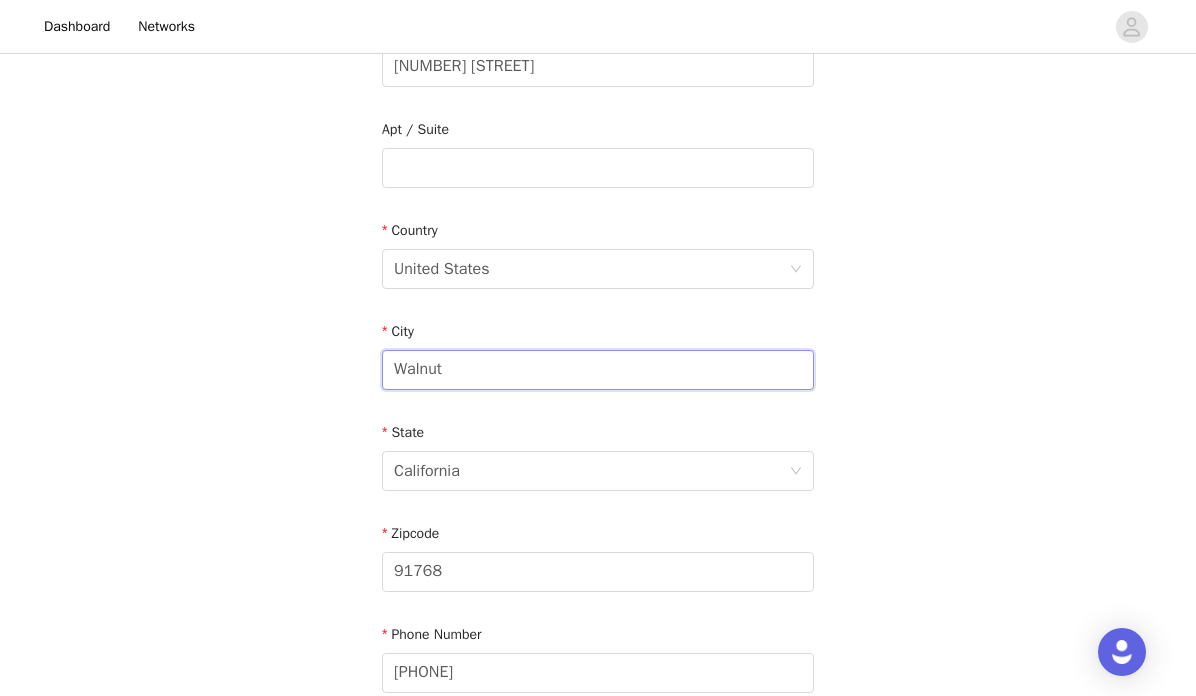 scroll, scrollTop: 479, scrollLeft: 0, axis: vertical 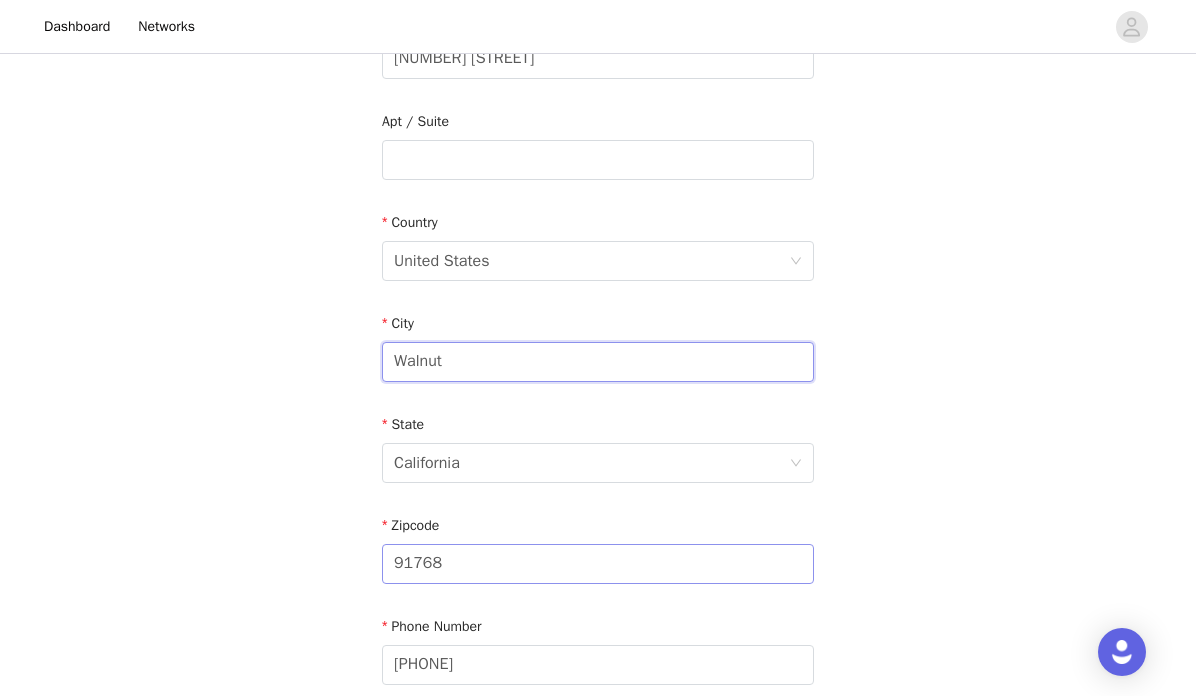 type on "Walnut" 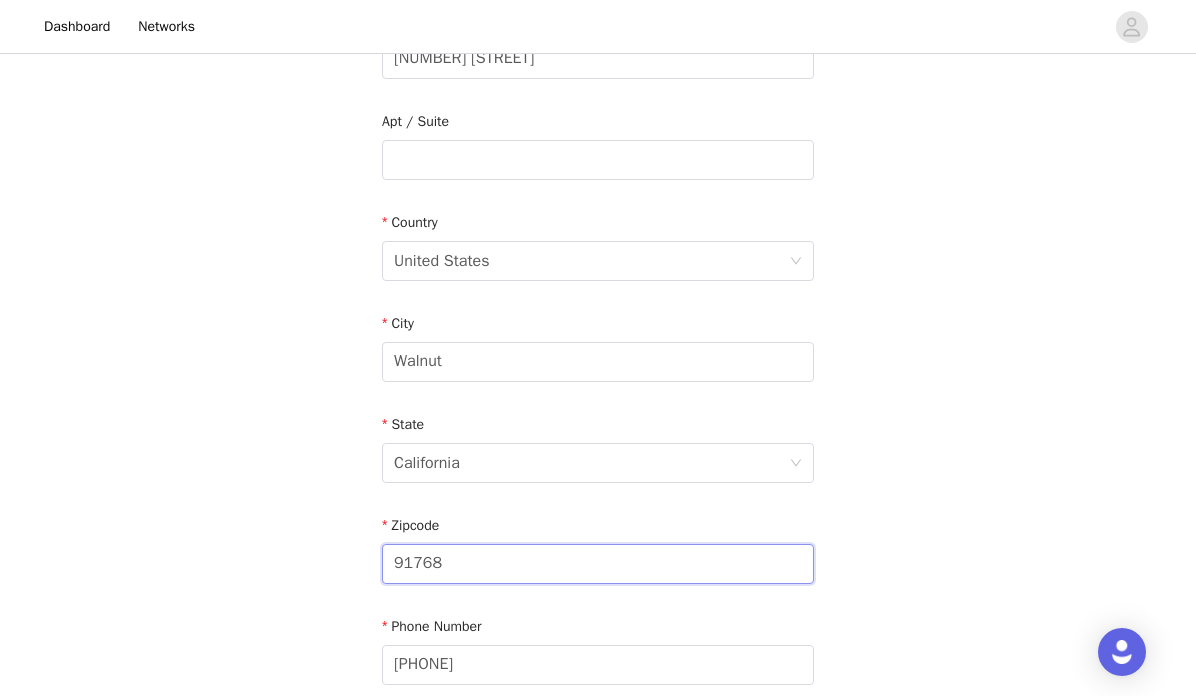 drag, startPoint x: 476, startPoint y: 560, endPoint x: 449, endPoint y: 561, distance: 27.018513 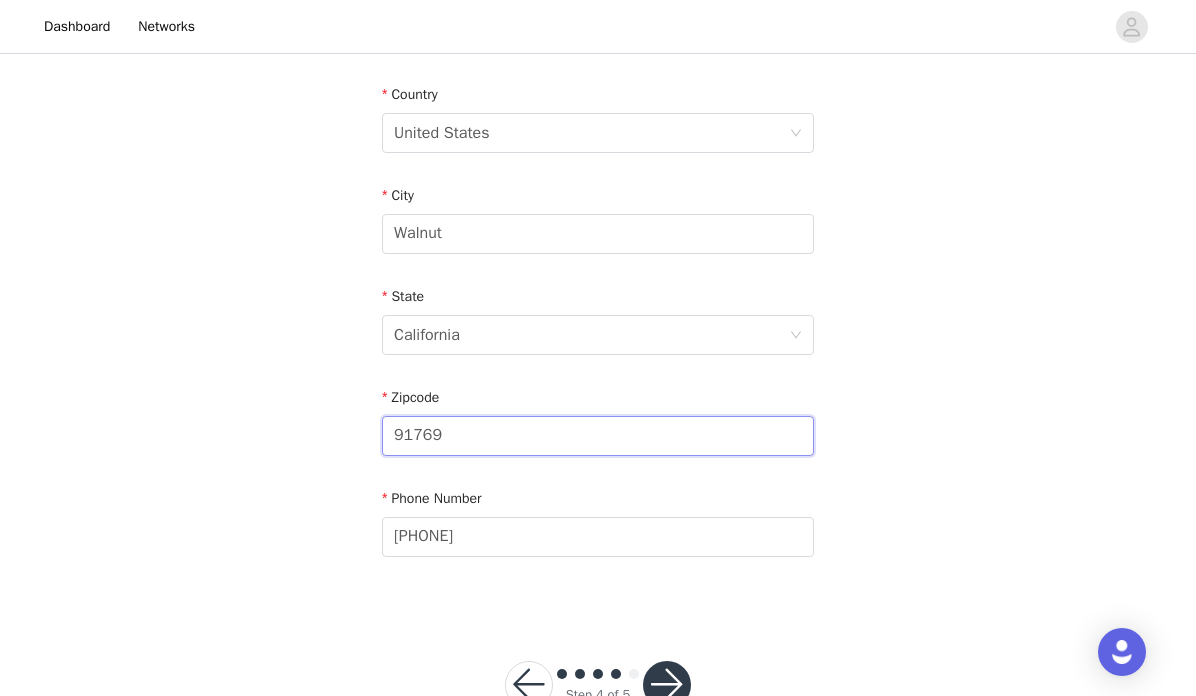 scroll, scrollTop: 667, scrollLeft: 0, axis: vertical 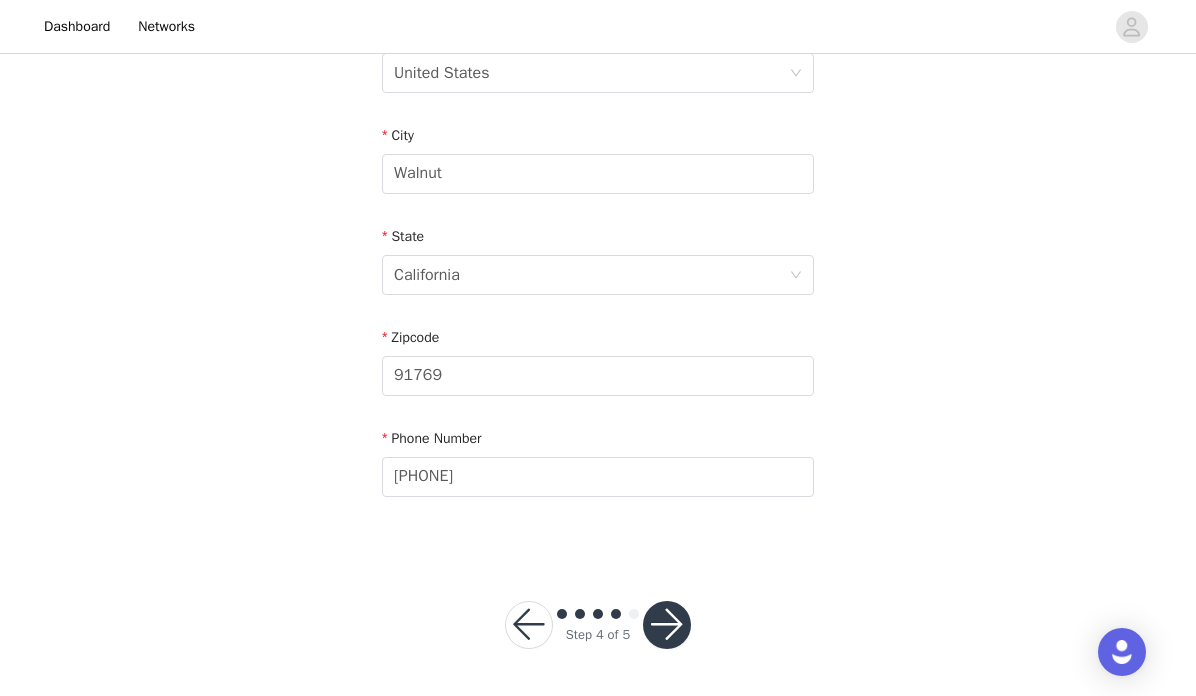 click on "Email [EMAIL] First Name [FIRST] Last Name [LAST] Address [NUMBER] [STREET] Dr Apt / Suite Country United States City [CITY] State [STATE] Zipcode [ZIPCODE] Phone Number [PHONE]" at bounding box center [598, 24] 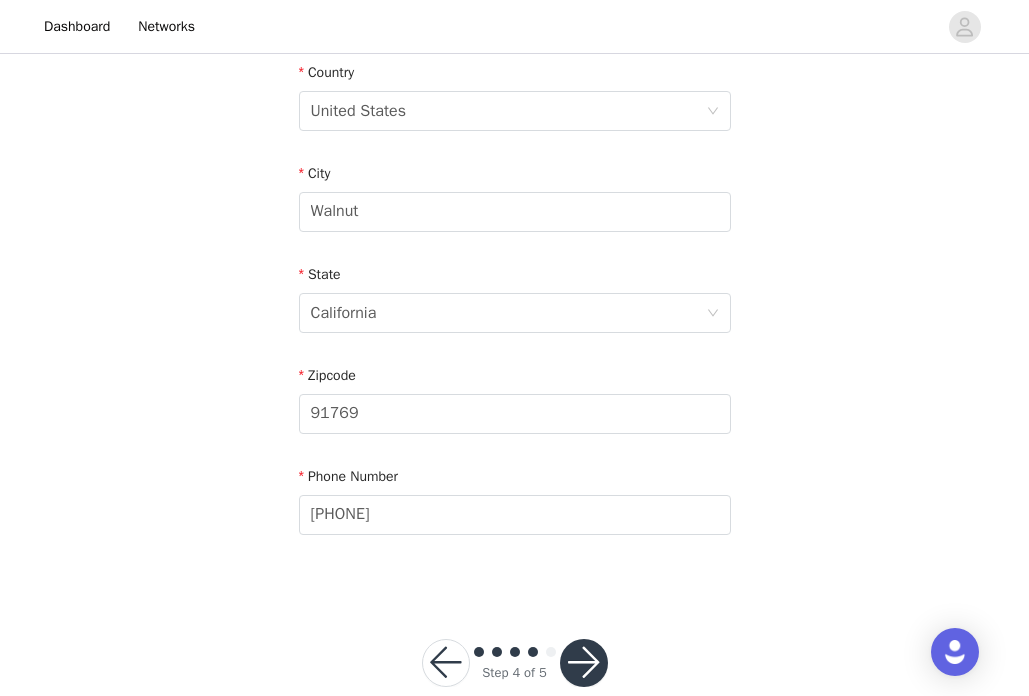 scroll, scrollTop: 630, scrollLeft: 0, axis: vertical 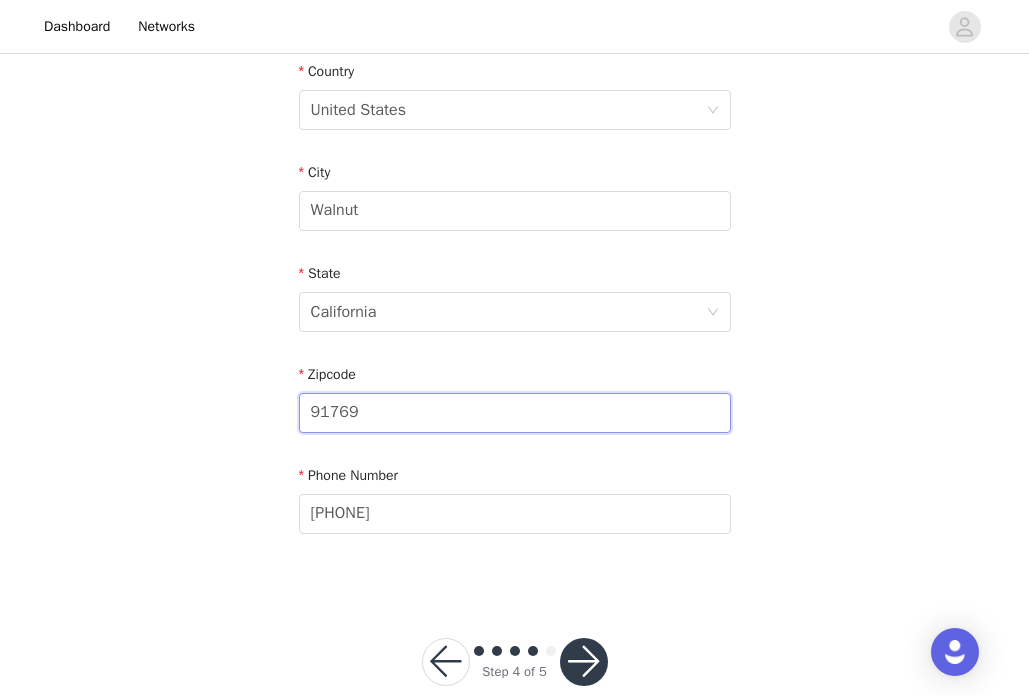 drag, startPoint x: 455, startPoint y: 400, endPoint x: 428, endPoint y: 400, distance: 27 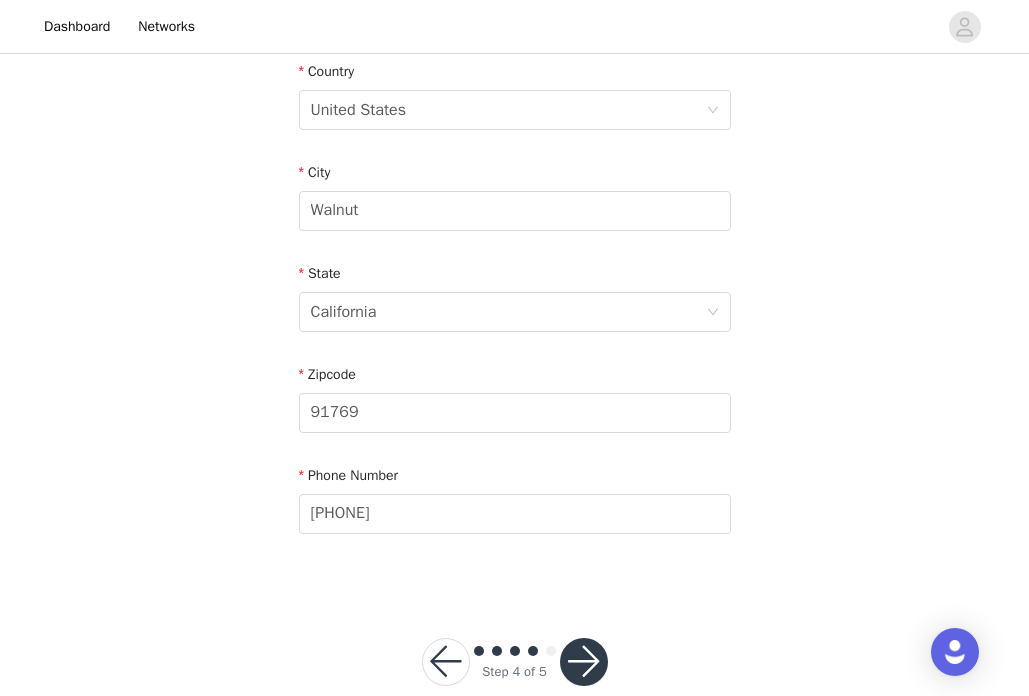 click on "Email [EMAIL] First Name [FIRST] Last Name [LAST] Address [NUMBER] [STREET] Dr Apt / Suite Country United States City [CITY] State [STATE] Zipcode [ZIPCODE] Phone Number [PHONE]" at bounding box center (515, 61) 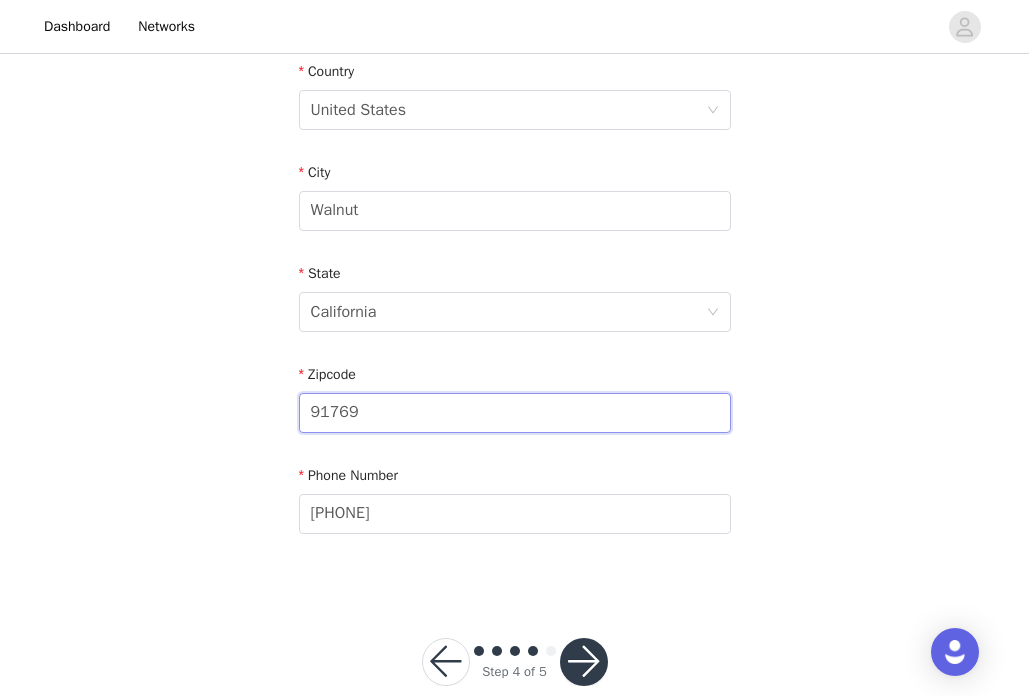click on "91769" at bounding box center [515, 413] 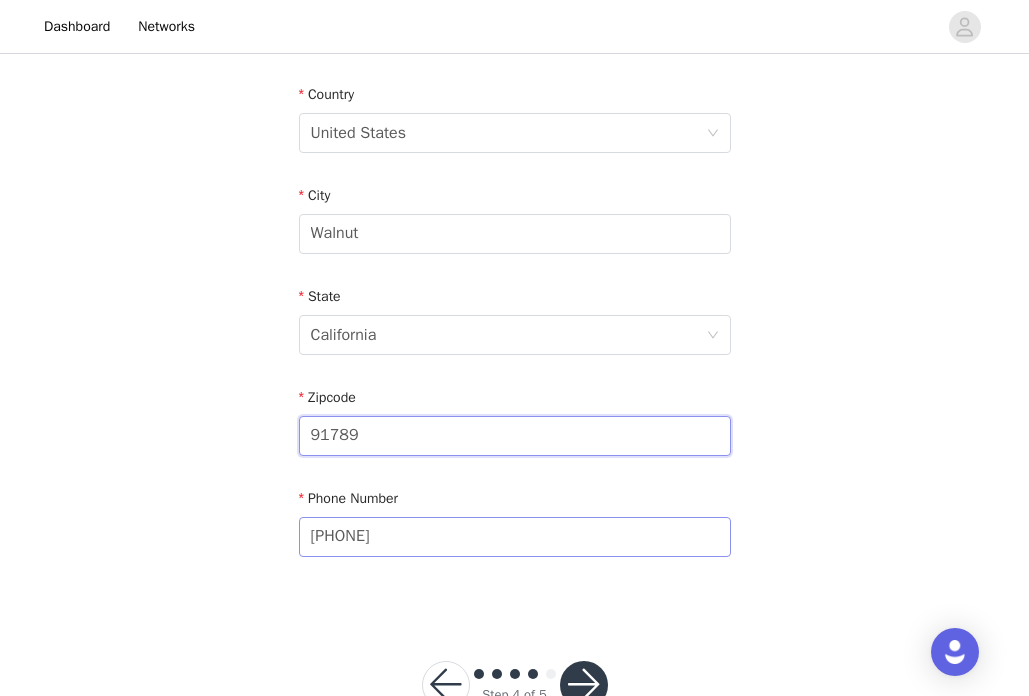 scroll, scrollTop: 667, scrollLeft: 0, axis: vertical 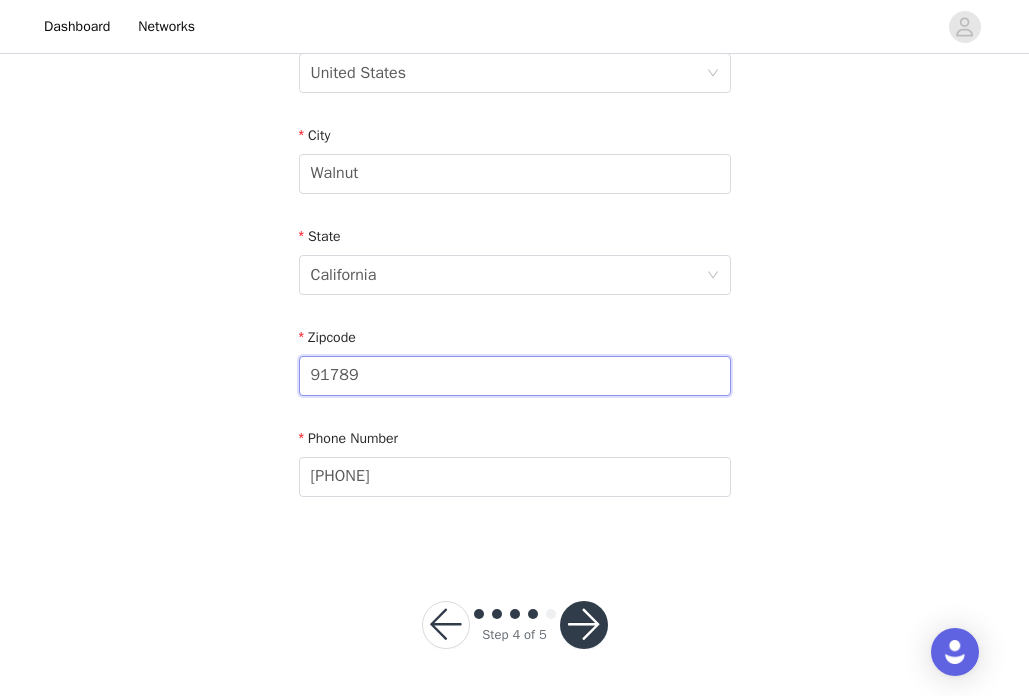 type on "91789" 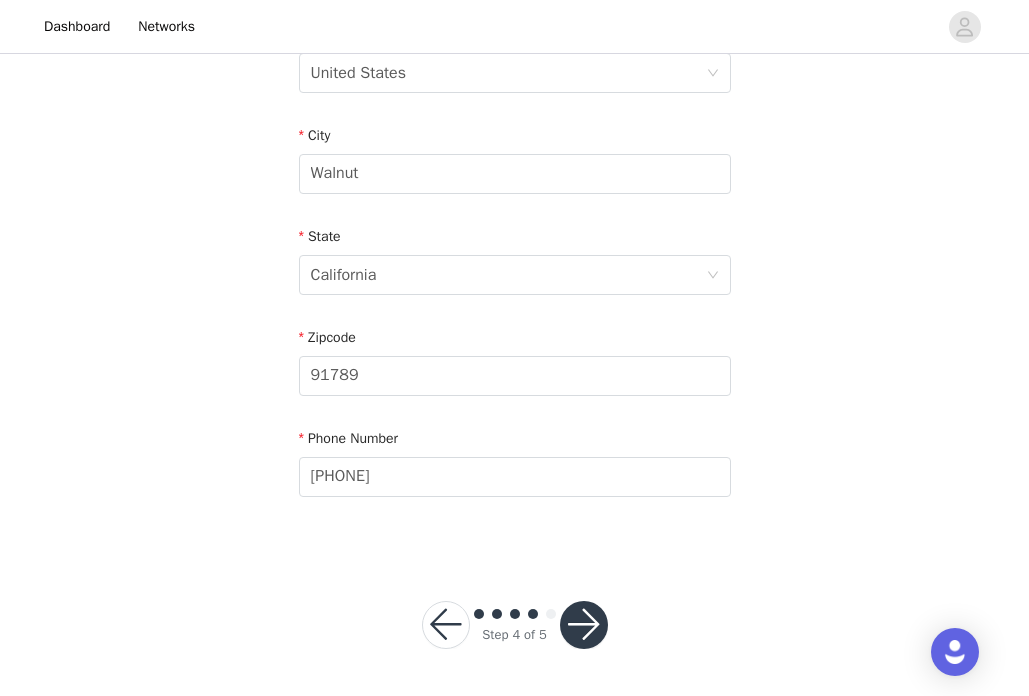 click at bounding box center (584, 625) 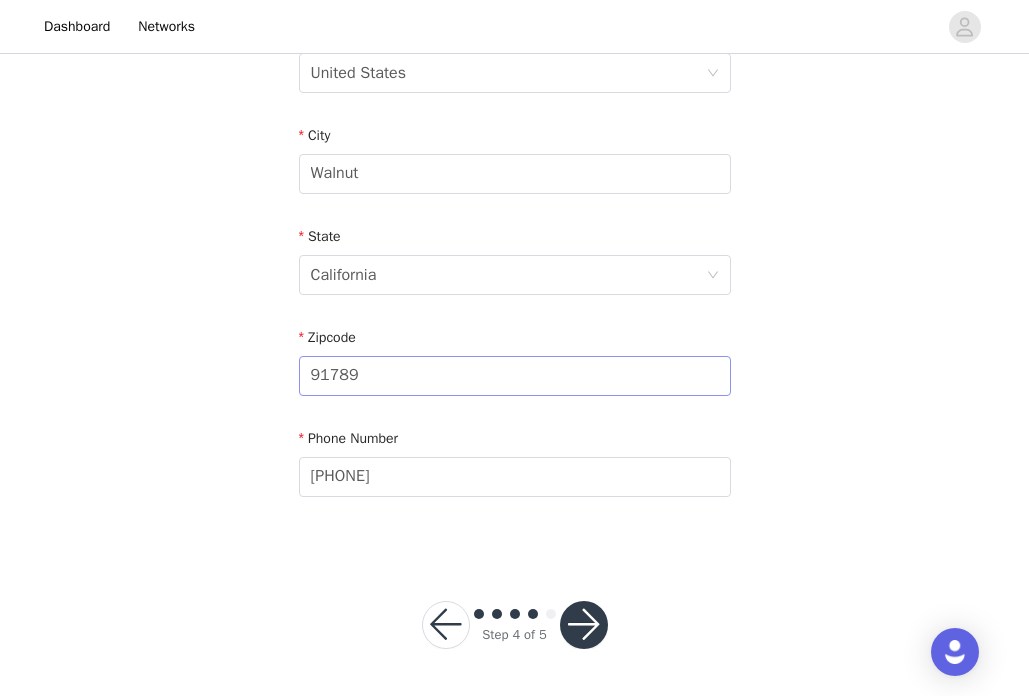 scroll, scrollTop: 0, scrollLeft: 0, axis: both 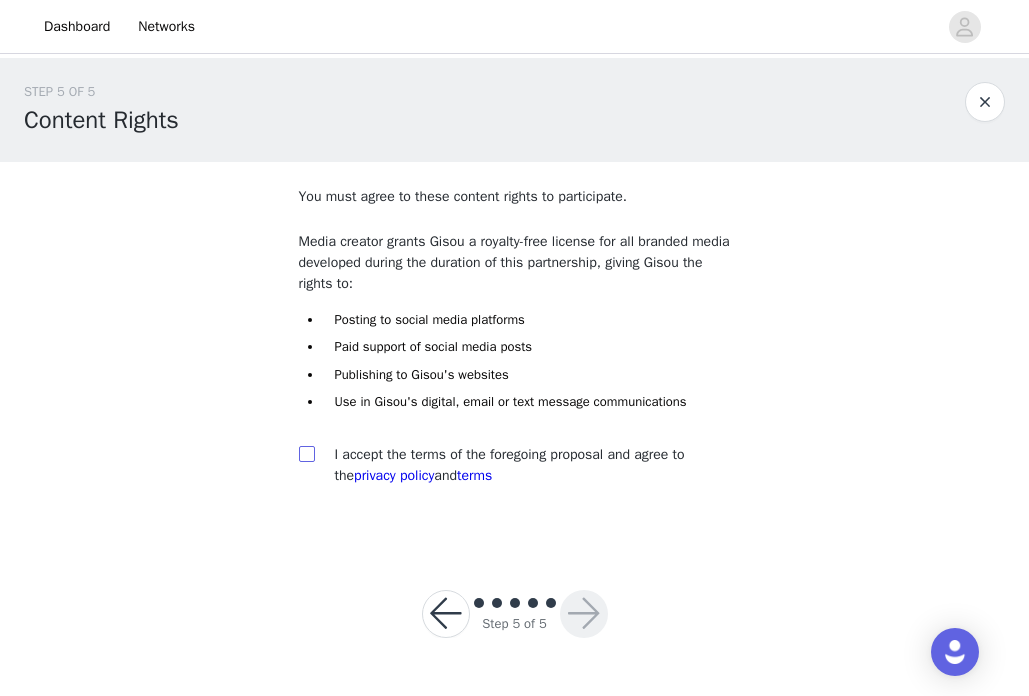 click at bounding box center [306, 453] 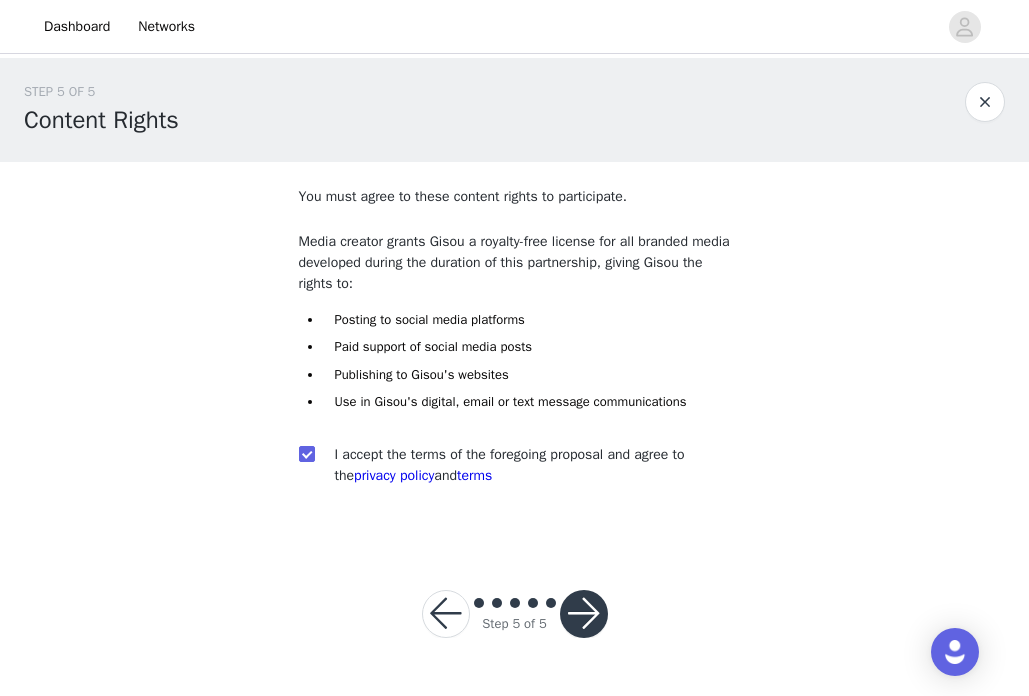 click at bounding box center [584, 614] 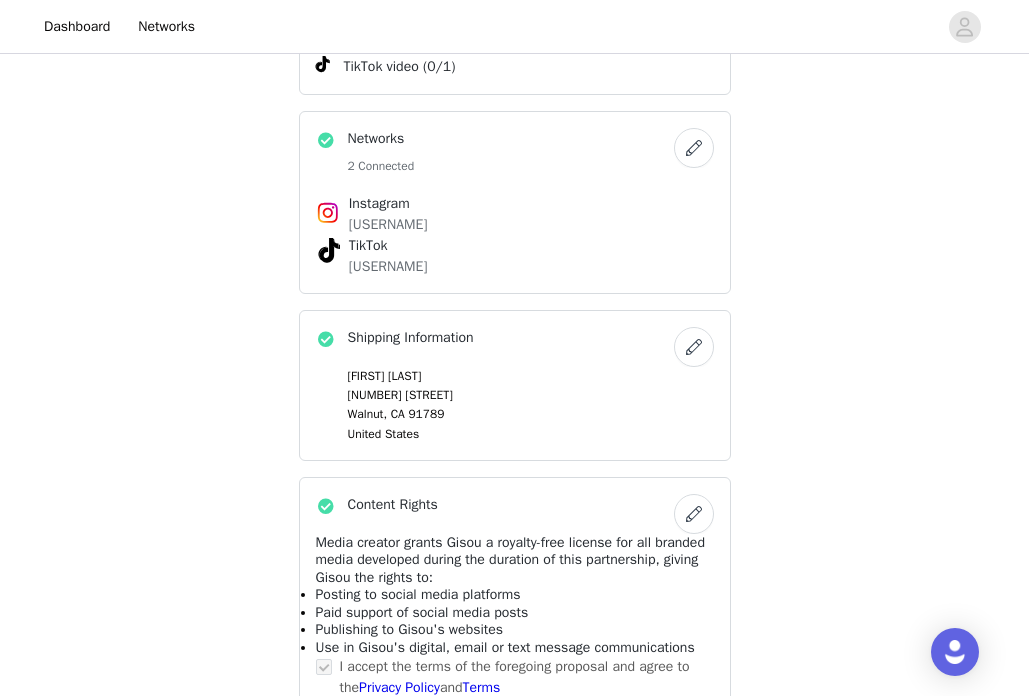 scroll, scrollTop: 751, scrollLeft: 0, axis: vertical 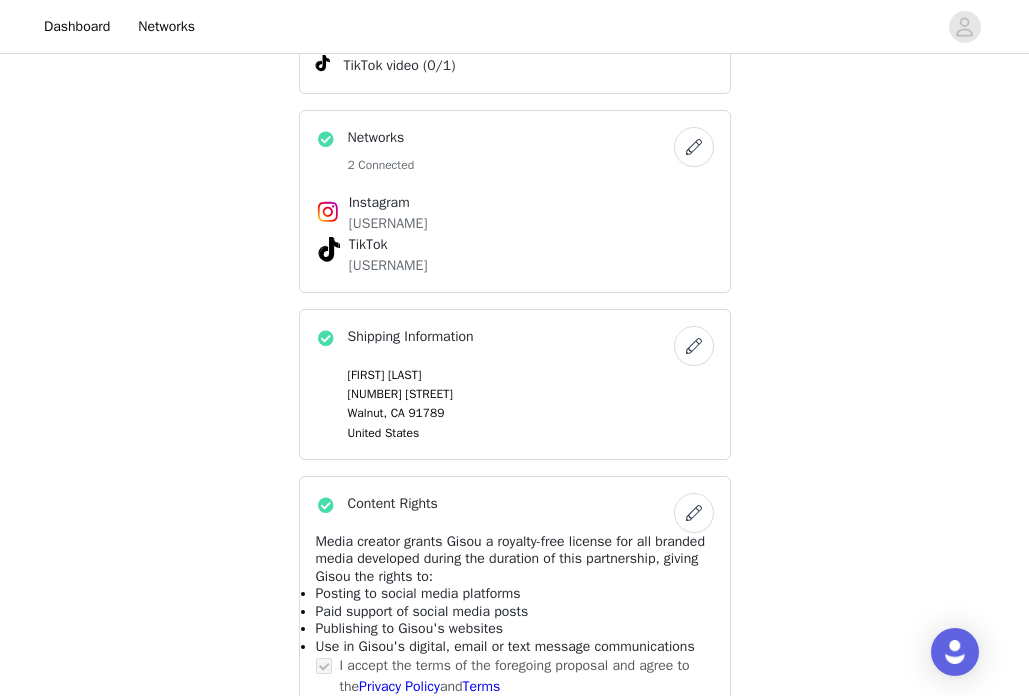 click on "Honey Milk Styling Cream Products 1 Item Selected Honey Milk Styling Cream Task Requirements 1 Task TikTok video (0/1) Networks 2 Connected Instagram [USERNAME] TikTok [USERNAME] Shipping Information [FIRST] [LAST] [NUMBER] [STREET] Dr [CITY], [STATE] [ZIPCODE] United States Content Rights Media creator grants Gisou a royalty-free license for all branded media developed during the duration of this partnership, giving Gisou the rights to: Posting to social media platforms Paid support of social media posts Publishing to Gisou's websites Use in Gisou's digital, email or text message communications Privacy Policy Terms" at bounding box center [514, 46] 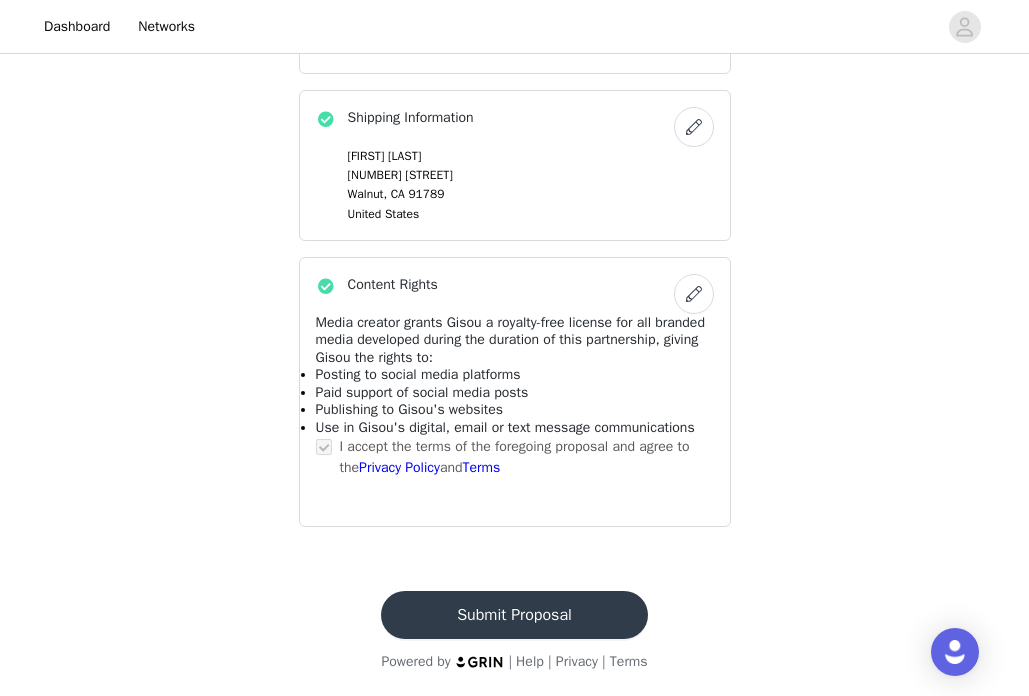 scroll, scrollTop: 970, scrollLeft: 0, axis: vertical 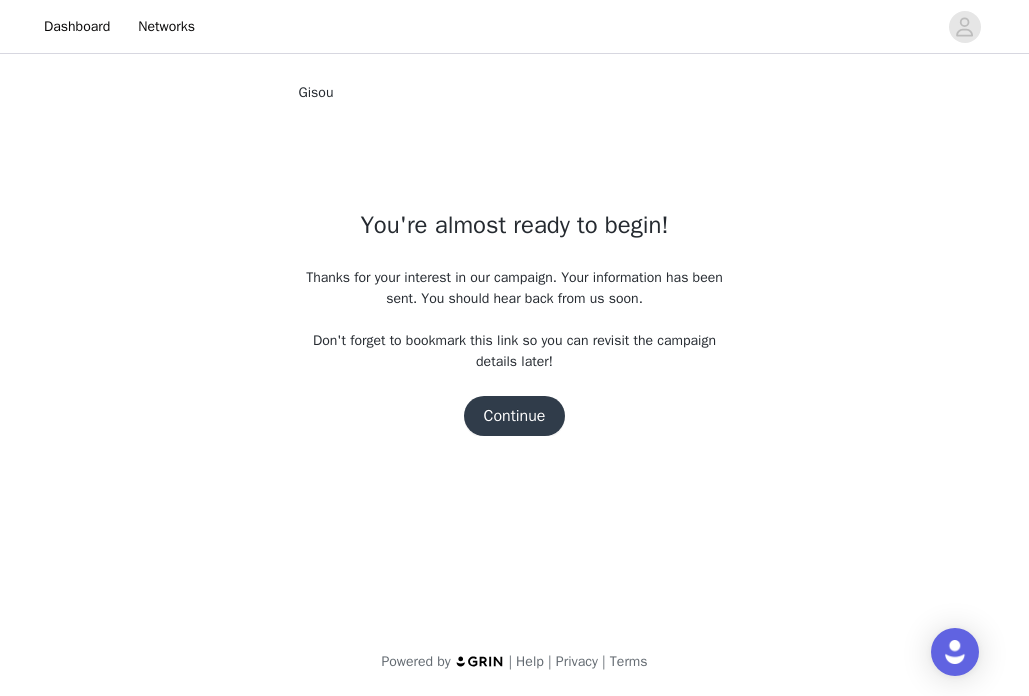 click on "Continue" at bounding box center (515, 416) 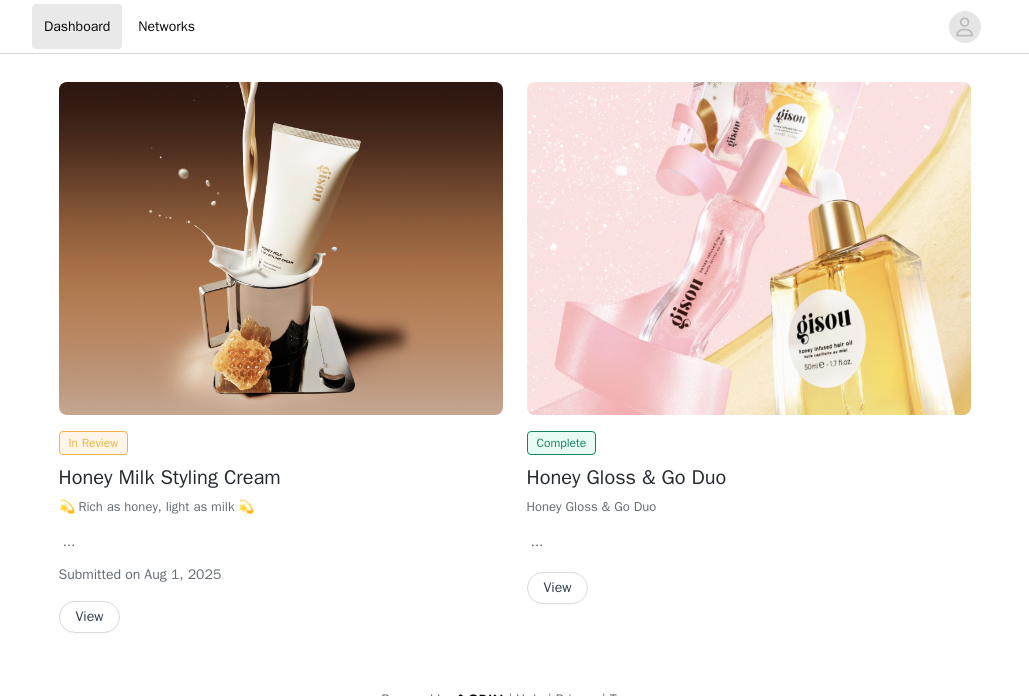 scroll, scrollTop: 0, scrollLeft: 0, axis: both 